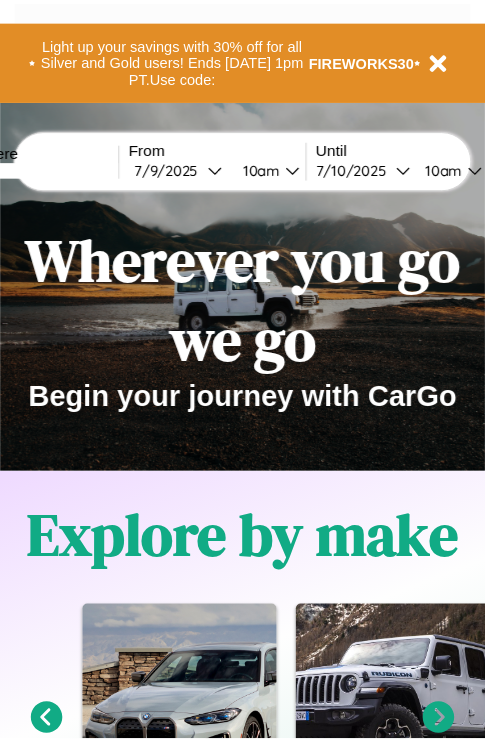 scroll, scrollTop: 0, scrollLeft: 0, axis: both 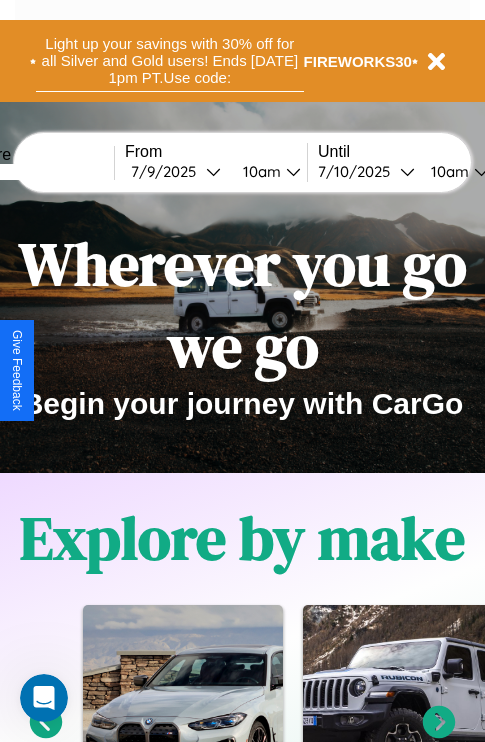 click on "Light up your savings with 30% off for all Silver and Gold users! Ends [DATE] 1pm PT.  Use code:" at bounding box center [170, 61] 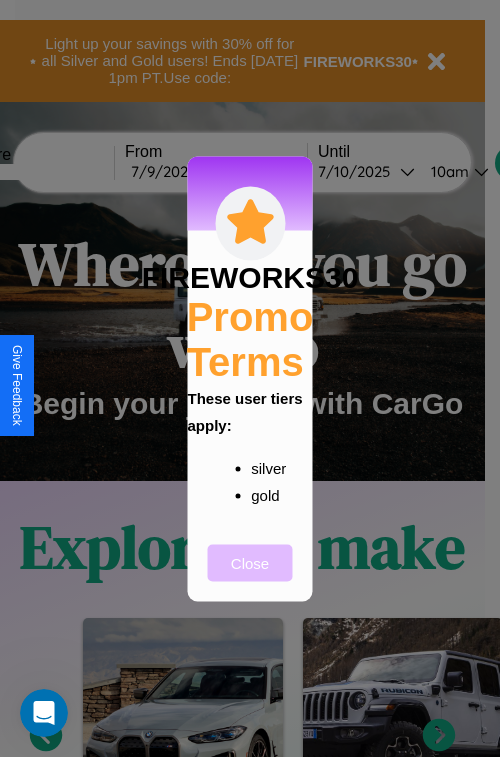 click on "Close" at bounding box center [250, 562] 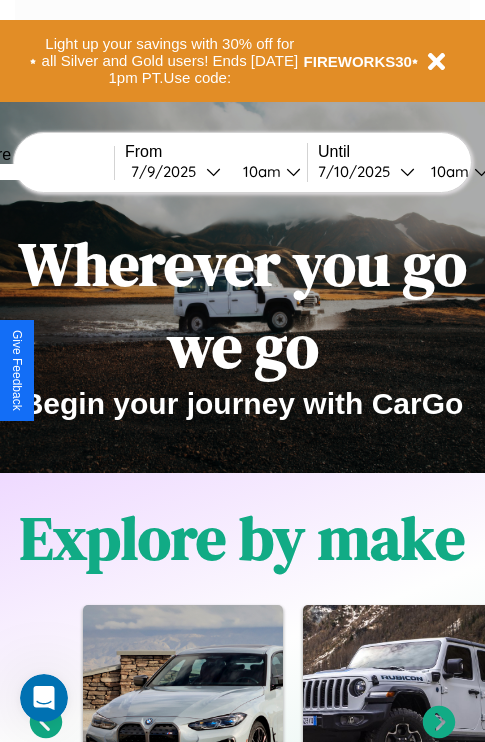 click at bounding box center [39, 172] 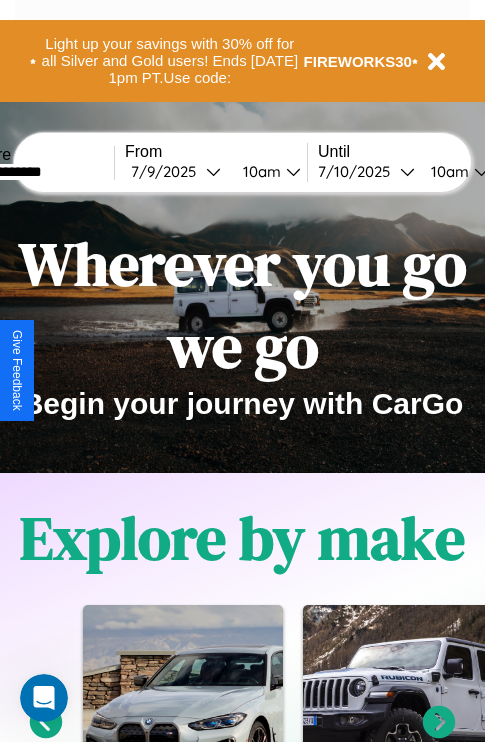 type on "**********" 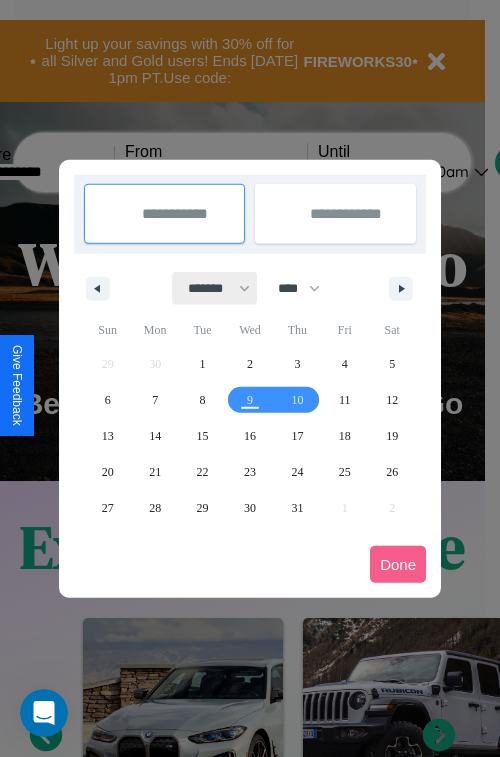 click on "******* ******** ***** ***** *** **** **** ****** ********* ******* ******** ********" at bounding box center [215, 288] 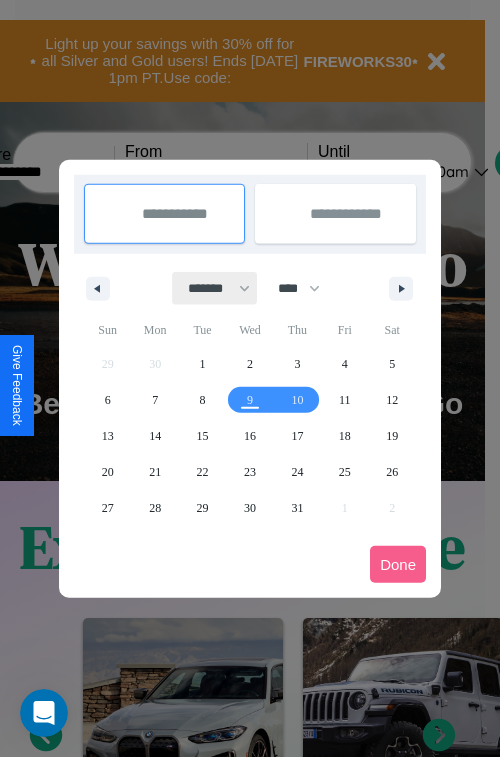 select on "*" 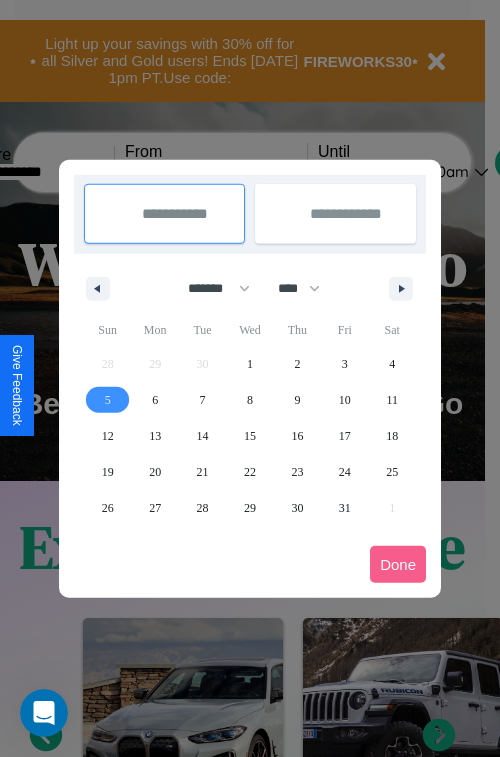 click on "5" at bounding box center (108, 400) 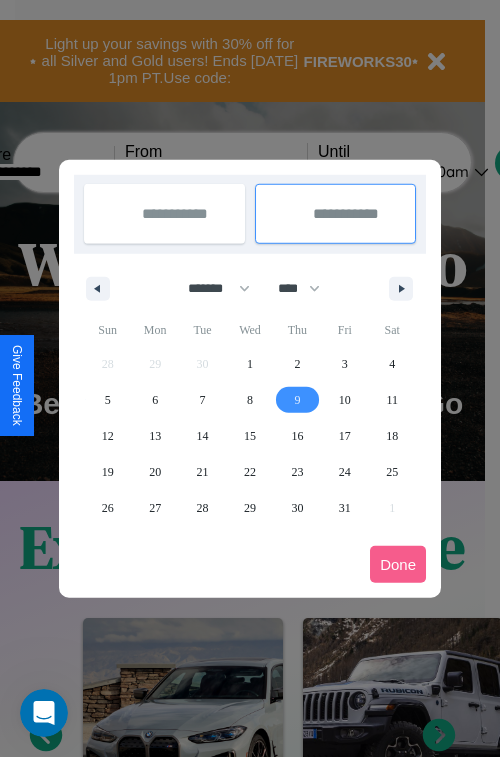 click on "9" at bounding box center [297, 400] 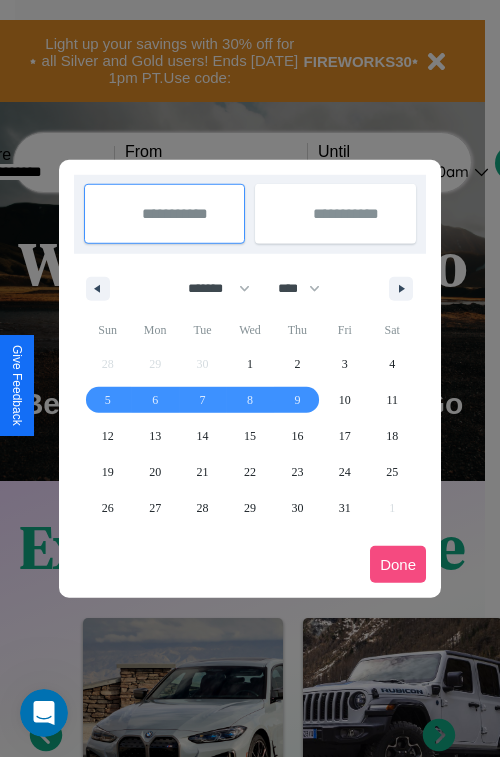 click on "Done" at bounding box center (398, 564) 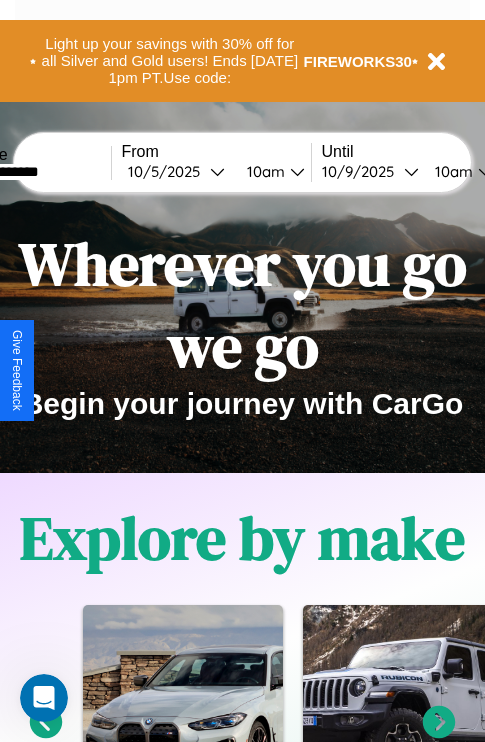scroll, scrollTop: 0, scrollLeft: 75, axis: horizontal 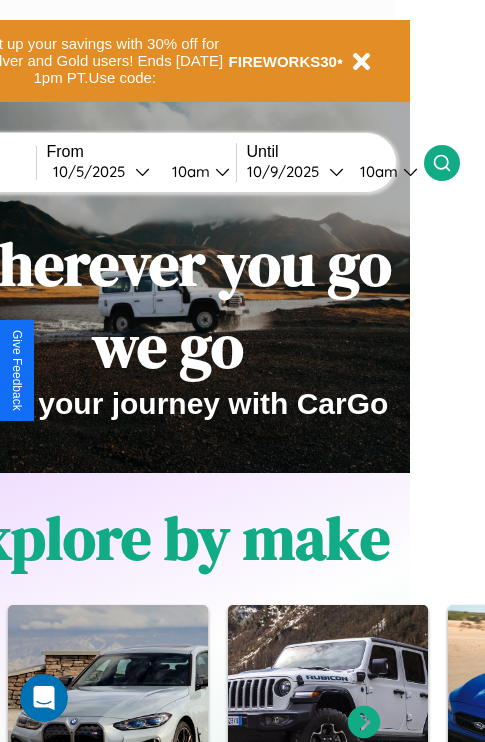 click 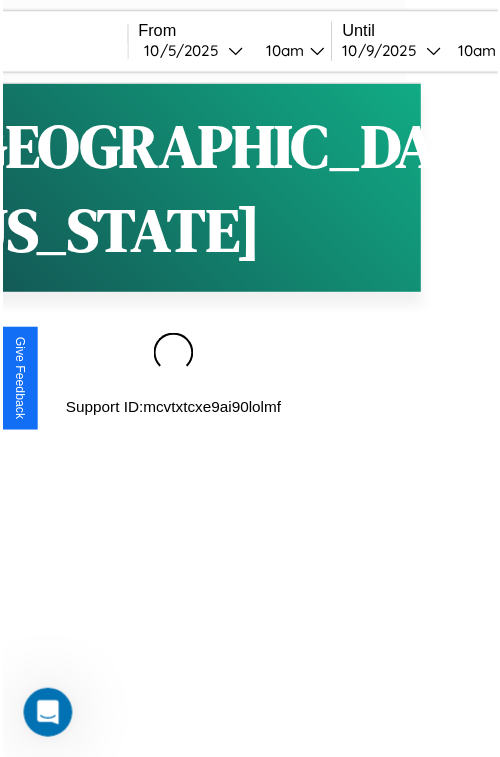 scroll, scrollTop: 0, scrollLeft: 0, axis: both 